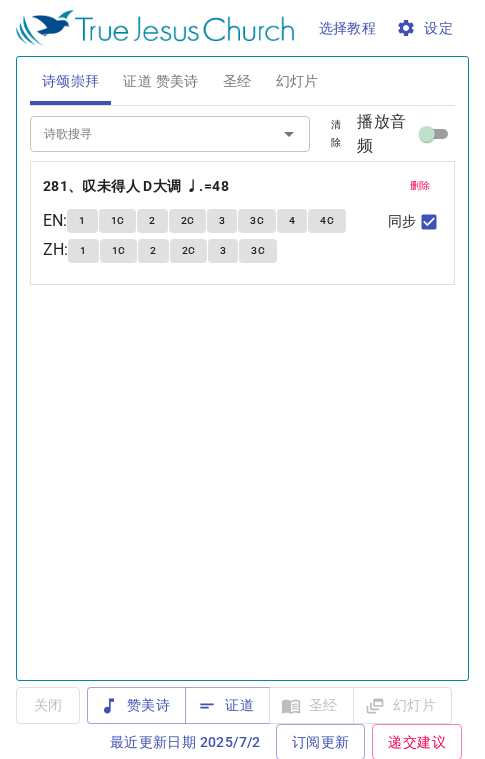scroll, scrollTop: 0, scrollLeft: 0, axis: both 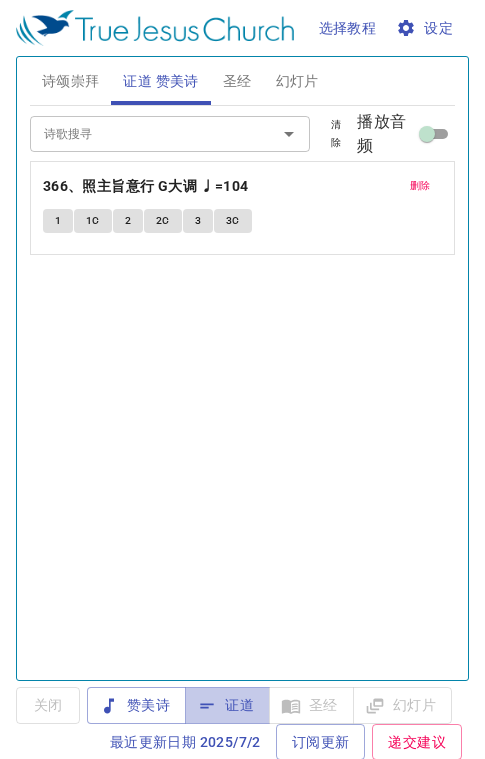 click on "证道" at bounding box center (227, 705) 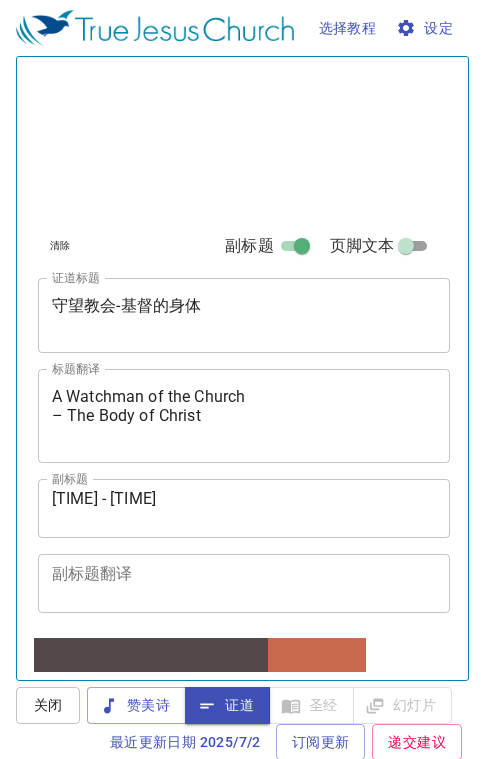 scroll, scrollTop: 623, scrollLeft: 0, axis: vertical 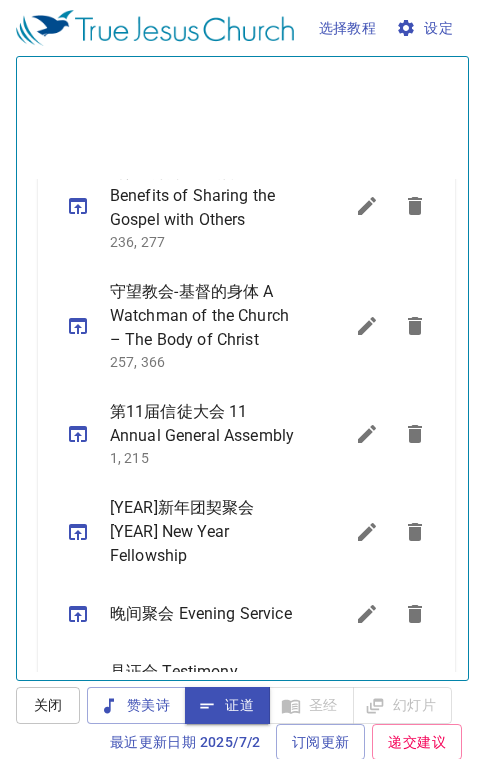 click 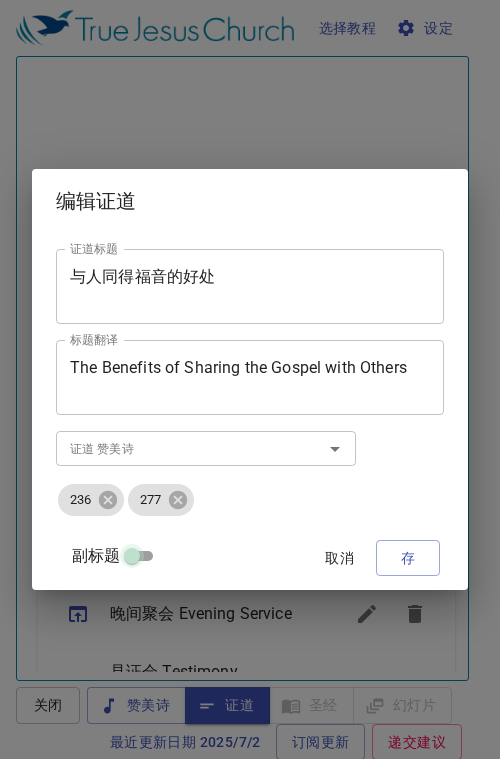 click on "副标题" at bounding box center (132, 560) 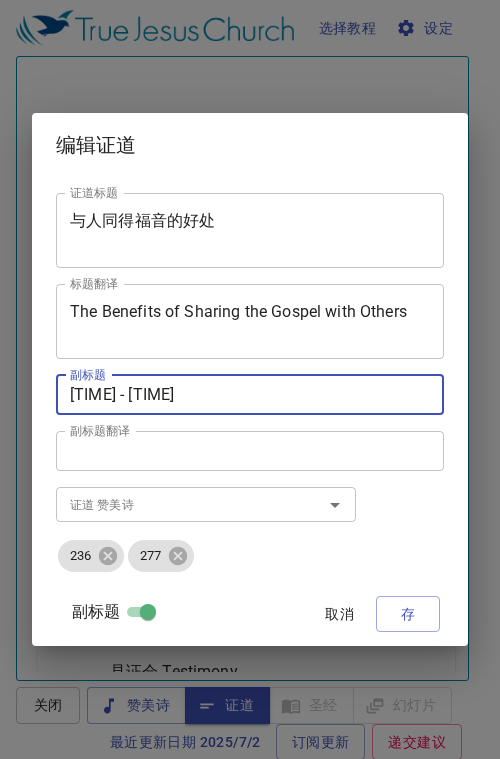 click on "10：30am - 12：00noon" at bounding box center (250, 394) 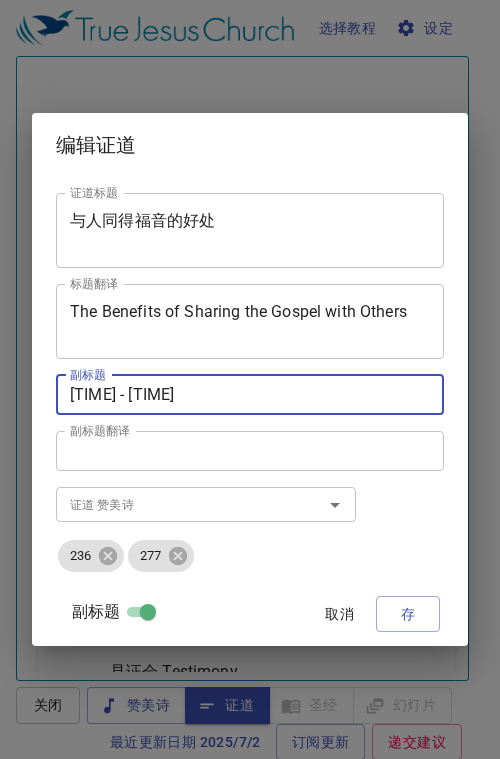 click on "1：30am - 12：00noon" at bounding box center [250, 394] 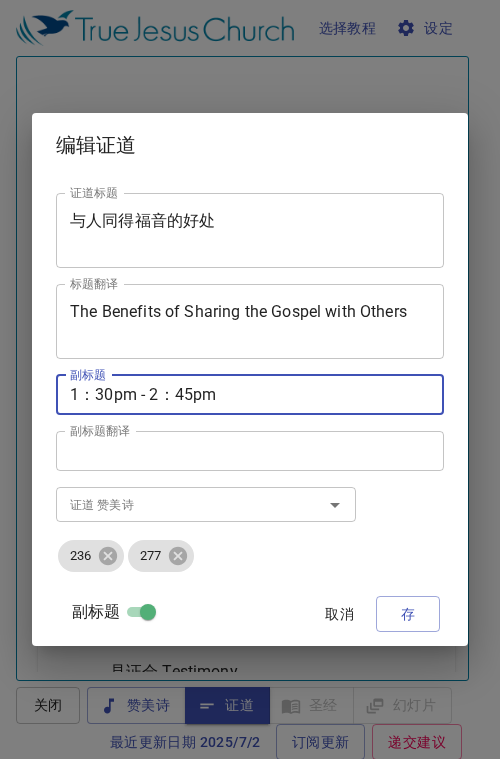type on "1：30pm - 2：45pm" 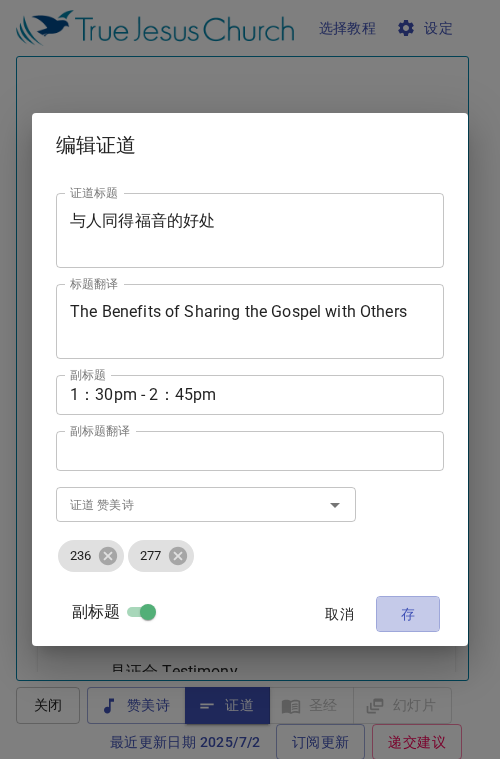 click on "存" at bounding box center (408, 614) 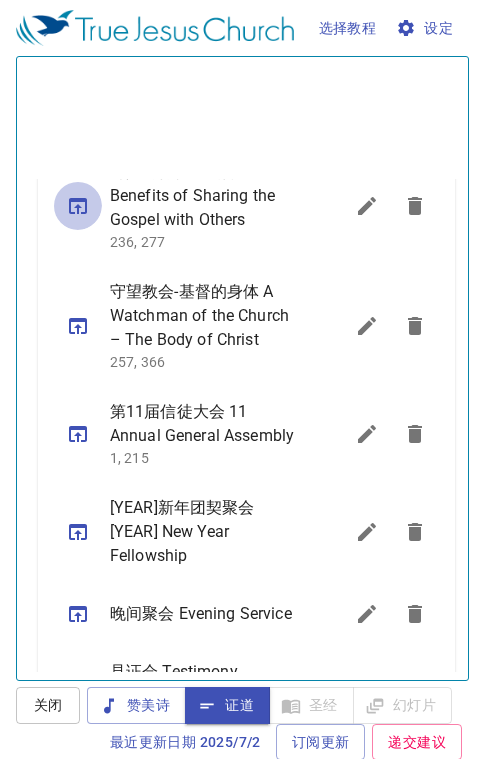click 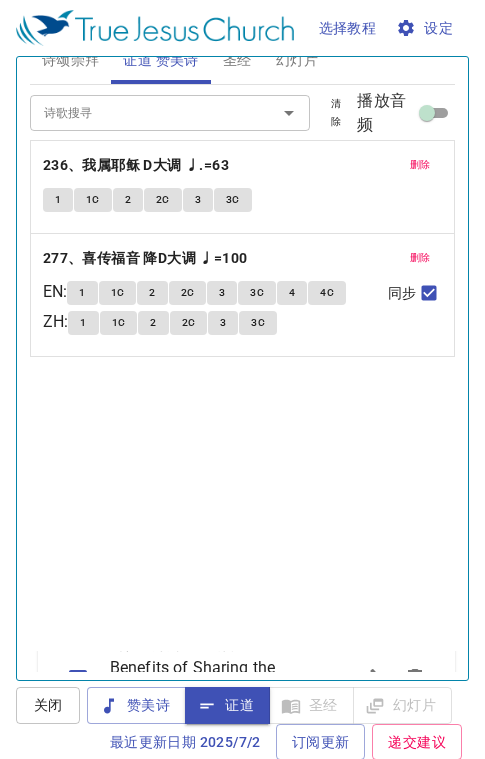 scroll, scrollTop: 0, scrollLeft: 0, axis: both 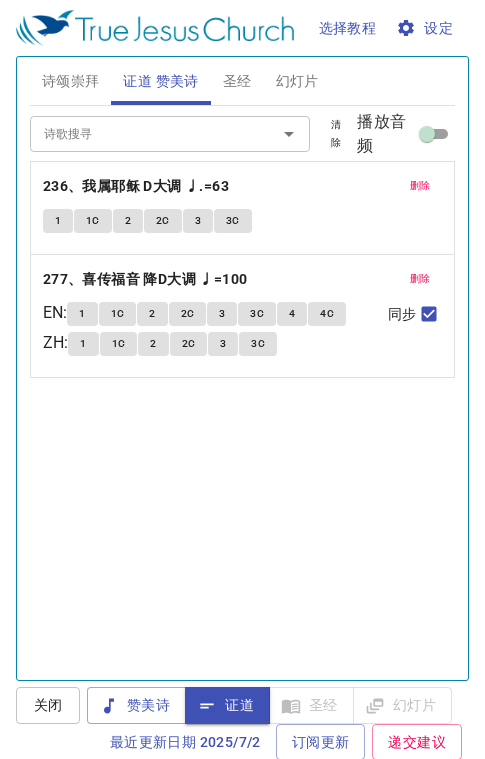 click on "诗颂崇拜" at bounding box center (71, 81) 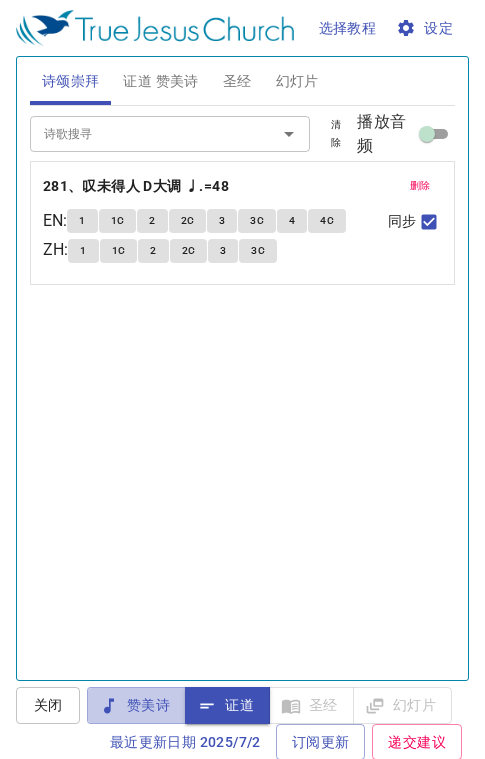 click on "赞美诗" at bounding box center (136, 705) 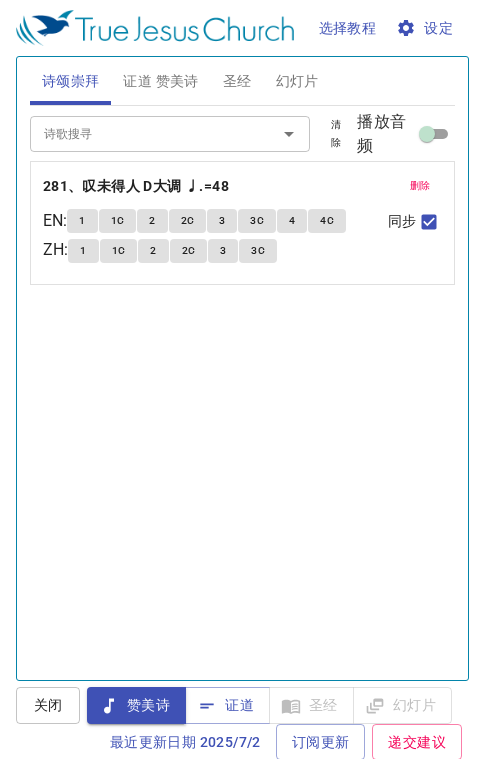 click on "删除" at bounding box center (420, 186) 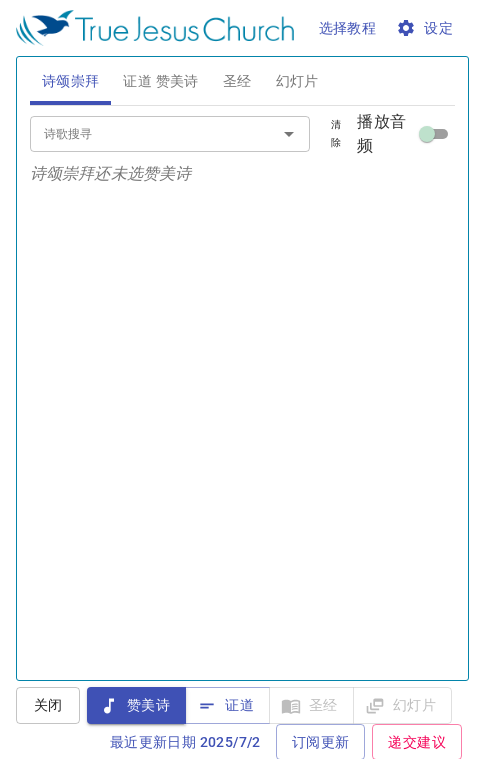 click on "诗歌搜寻" at bounding box center [140, 133] 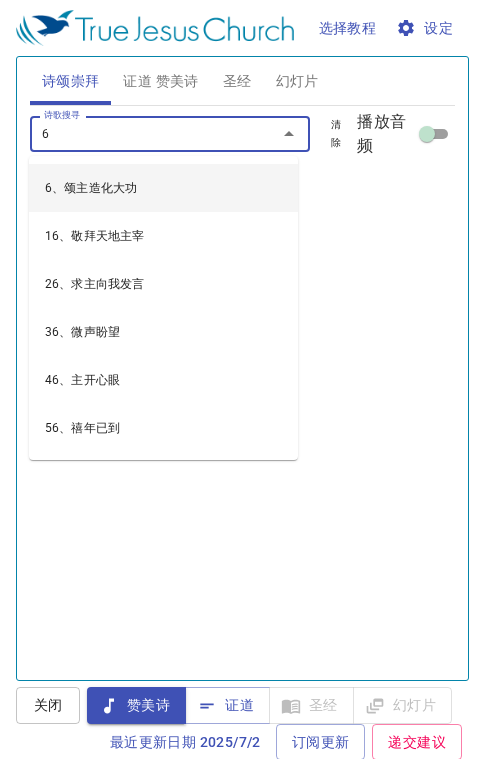 type on "63" 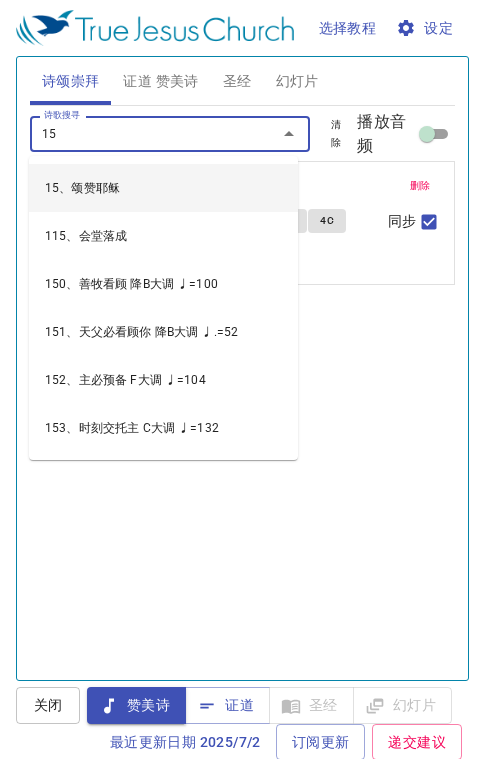 type on "156" 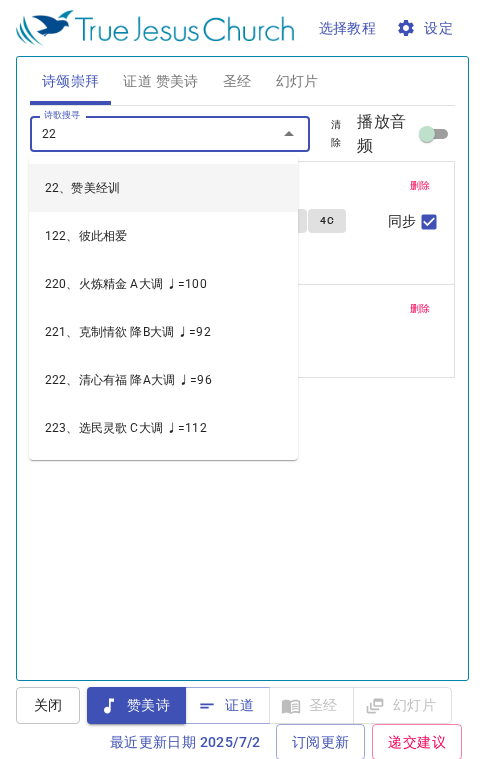 type on "227" 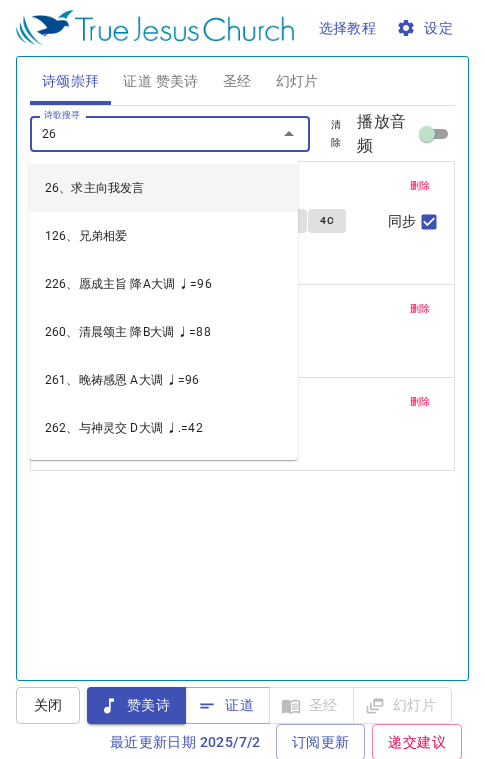 type on "267" 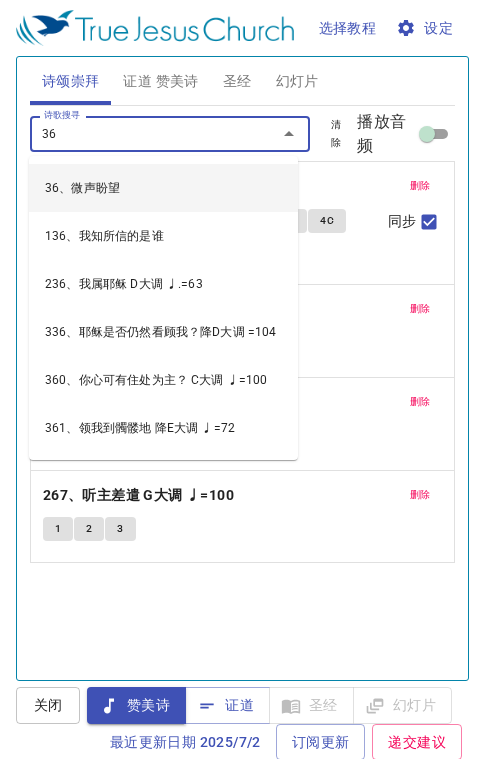 type on "362" 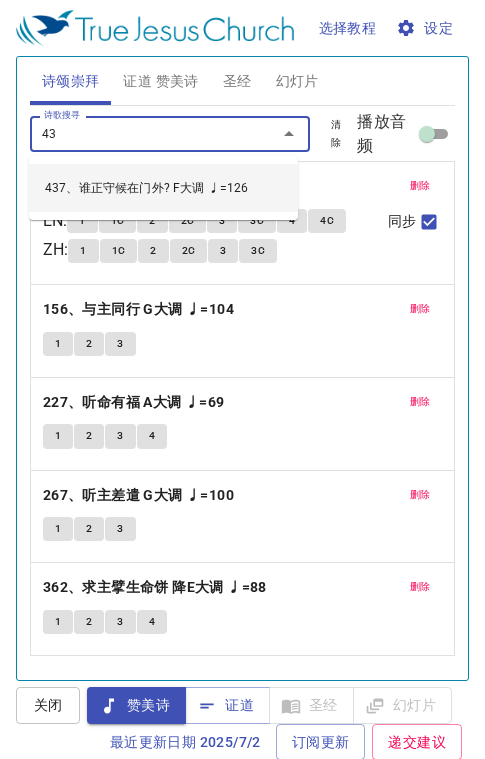 type on "437" 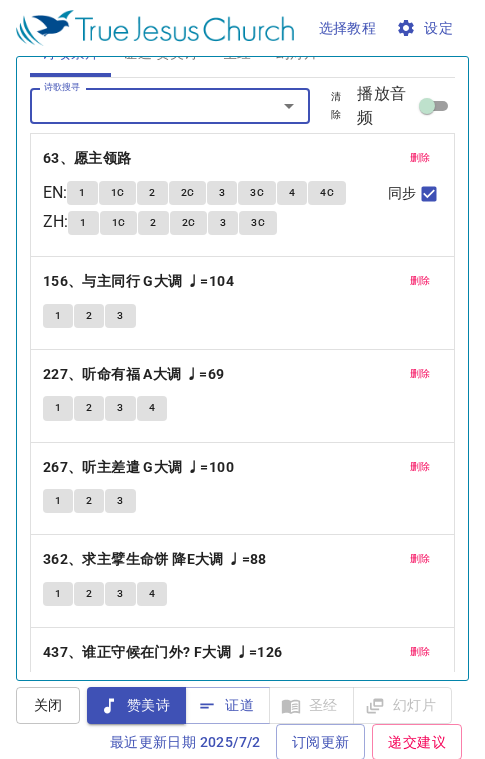 scroll, scrollTop: 0, scrollLeft: 0, axis: both 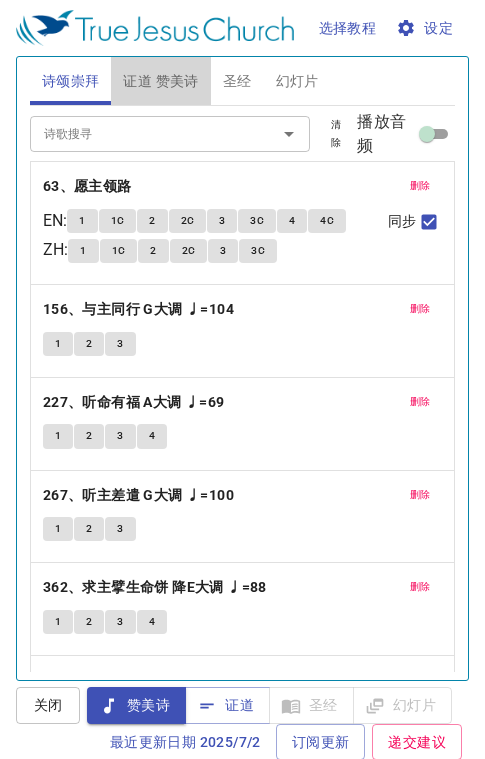 click on "证道 赞美诗" at bounding box center (160, 81) 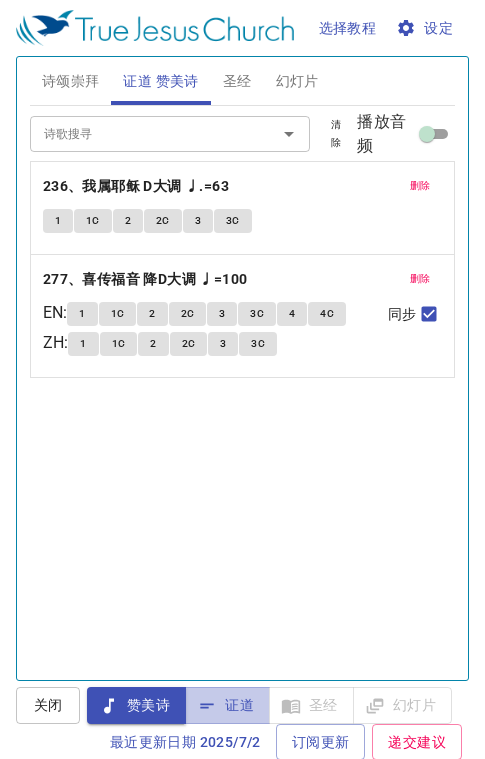 drag, startPoint x: 240, startPoint y: 702, endPoint x: 237, endPoint y: 688, distance: 14.3178215 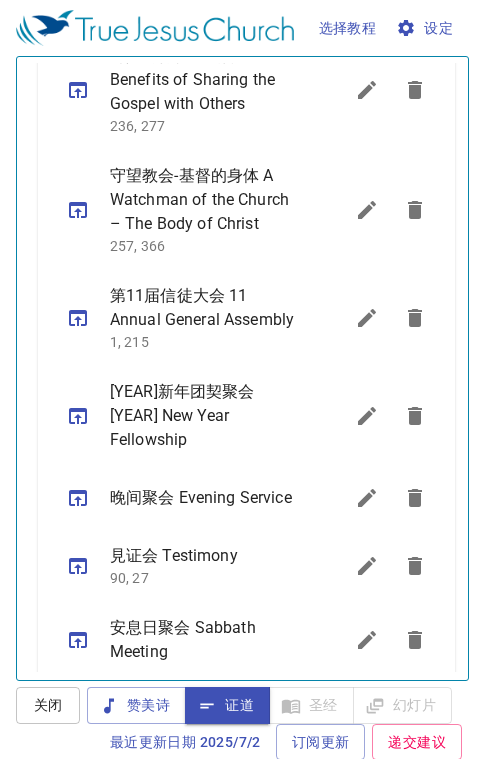 scroll, scrollTop: 623, scrollLeft: 0, axis: vertical 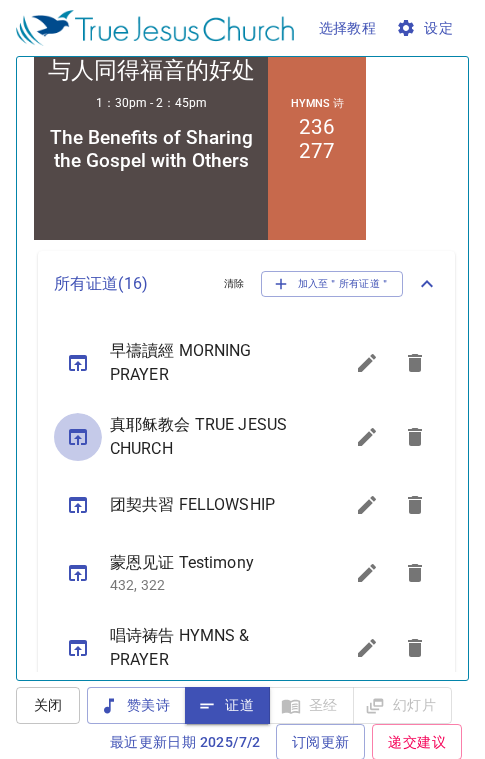 click 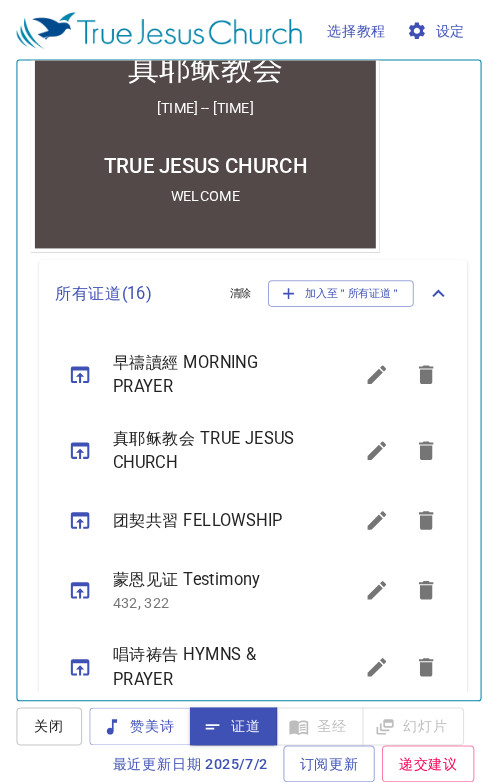 scroll, scrollTop: 647, scrollLeft: 0, axis: vertical 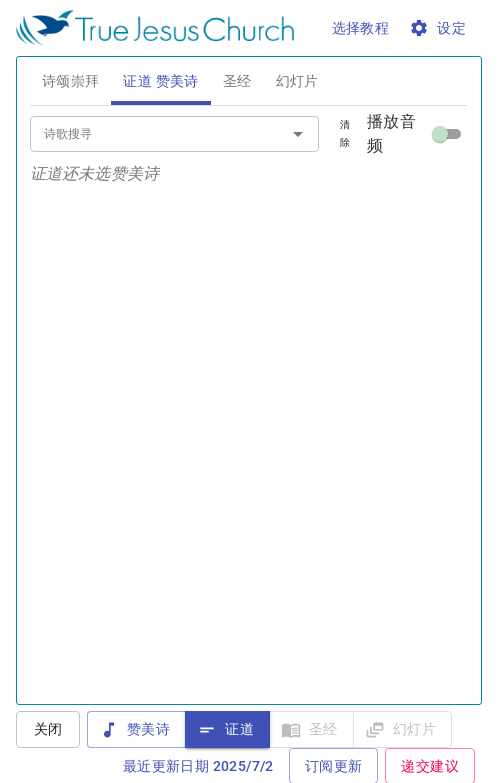 click on "诗颂崇拜" at bounding box center [71, 81] 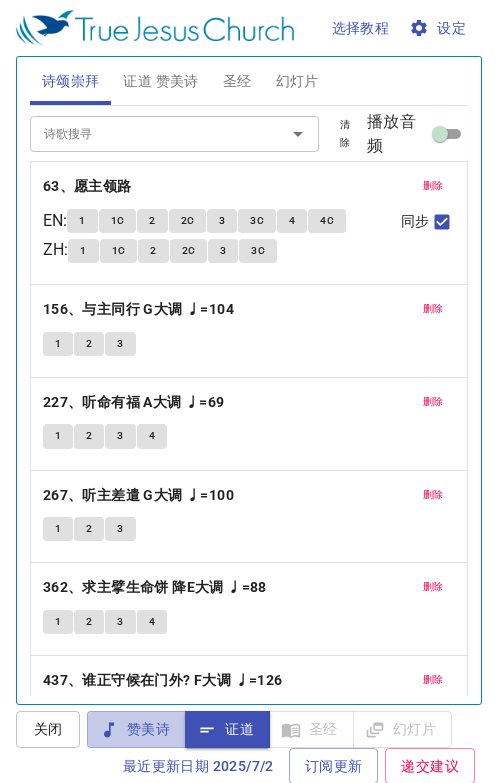 click on "赞美诗" at bounding box center (136, 729) 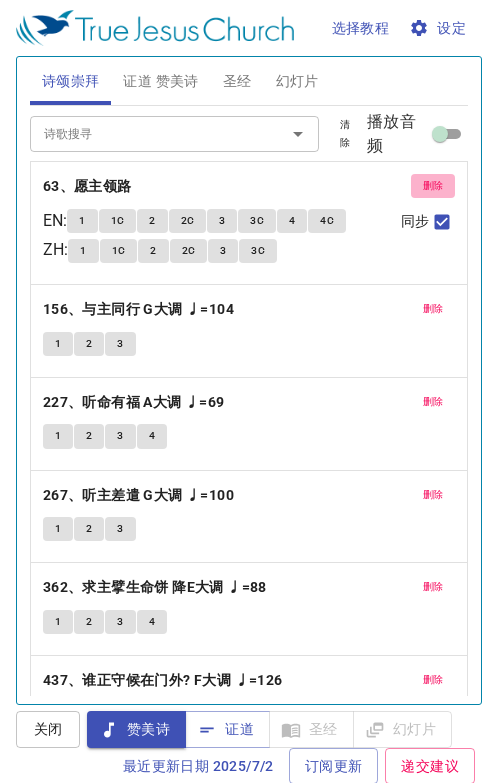 click on "删除" at bounding box center (433, 186) 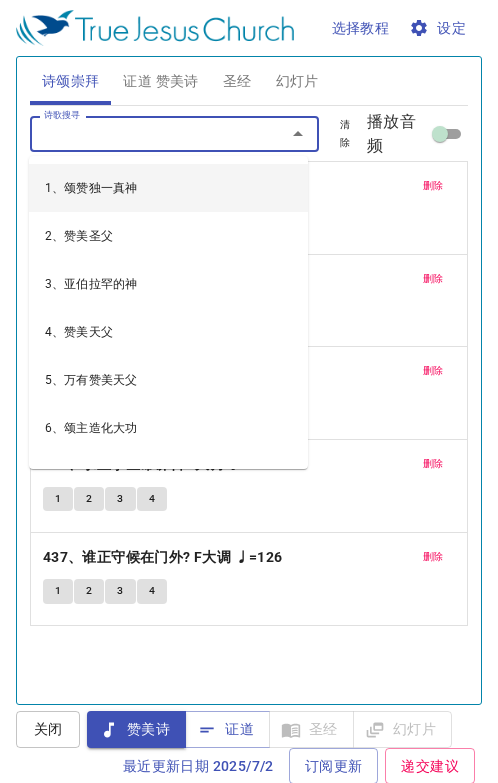 click on "诗歌搜寻" at bounding box center [145, 133] 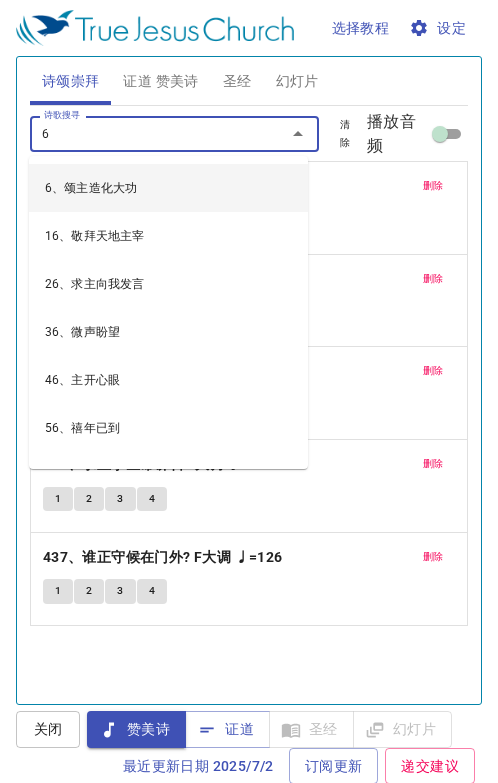 type on "69" 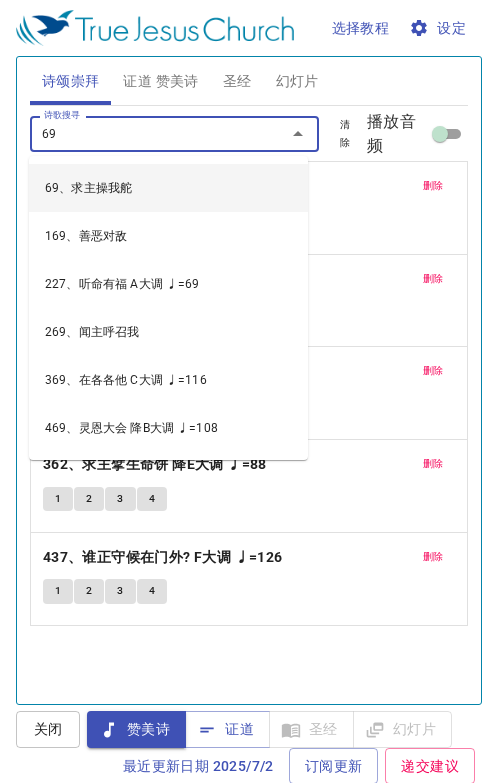 type 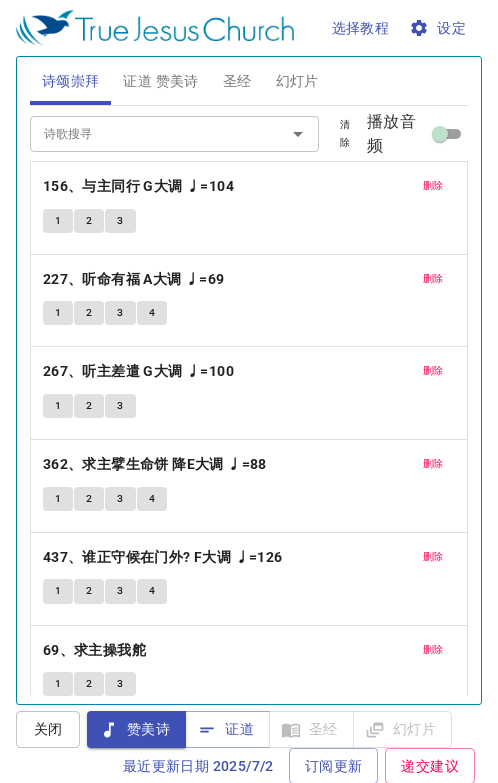 click on "69、求主操我舵" at bounding box center [94, 650] 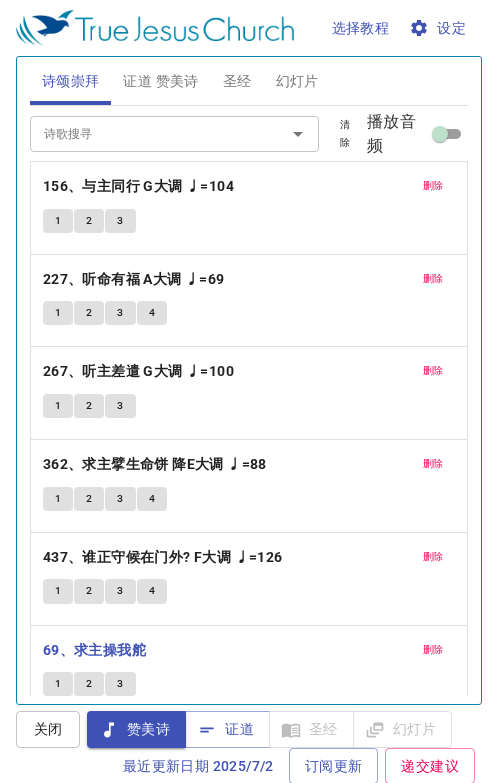 click on "1" at bounding box center (58, 684) 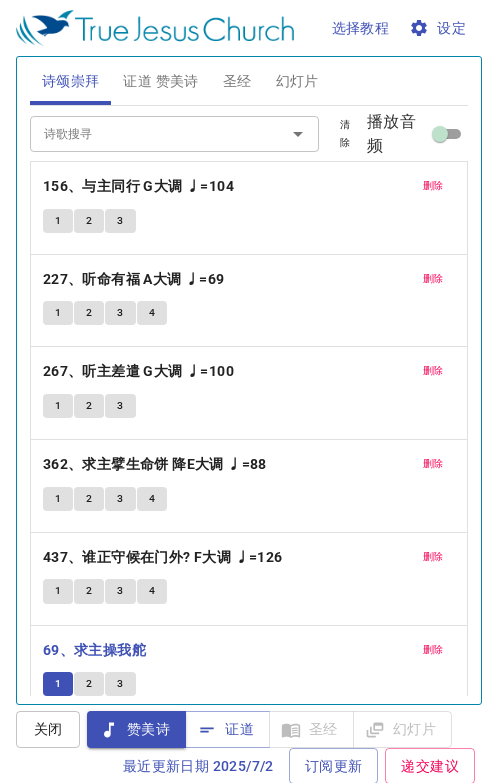 scroll, scrollTop: 22, scrollLeft: 0, axis: vertical 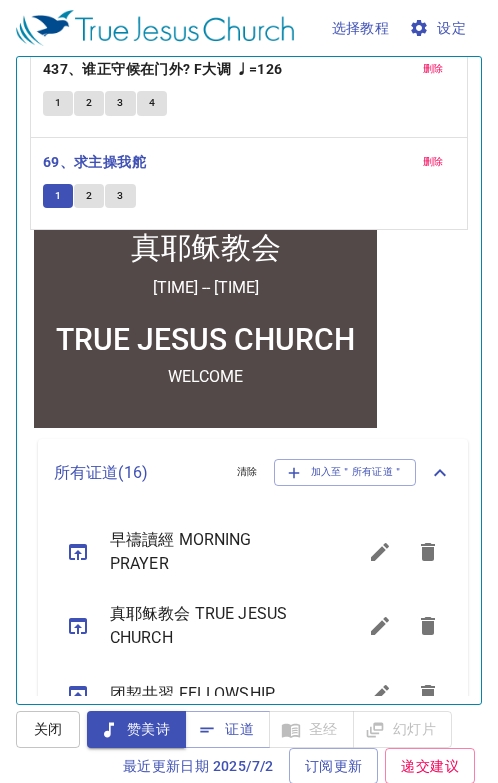 type 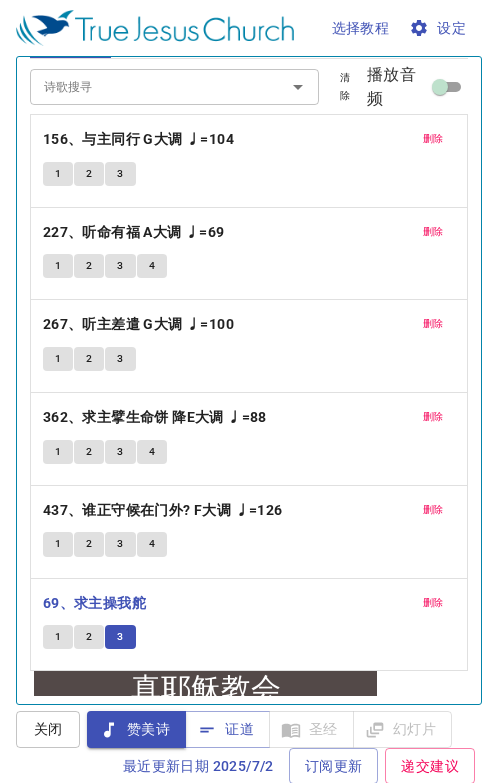 scroll, scrollTop: 0, scrollLeft: 0, axis: both 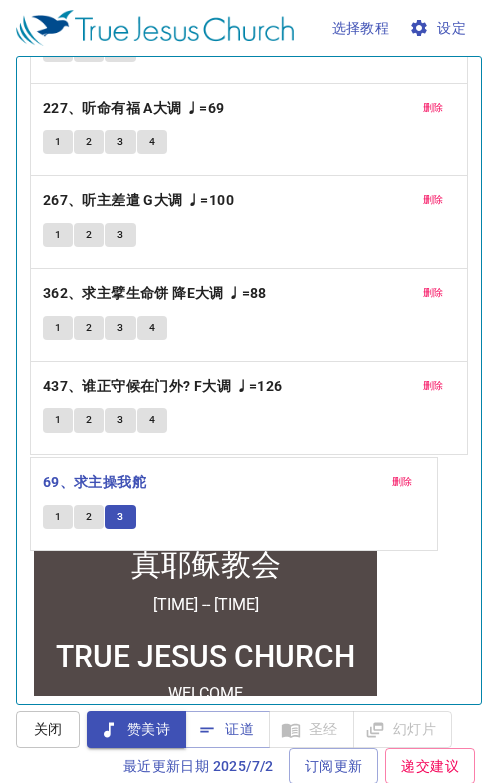 drag, startPoint x: 399, startPoint y: 463, endPoint x: 398, endPoint y: 476, distance: 13.038404 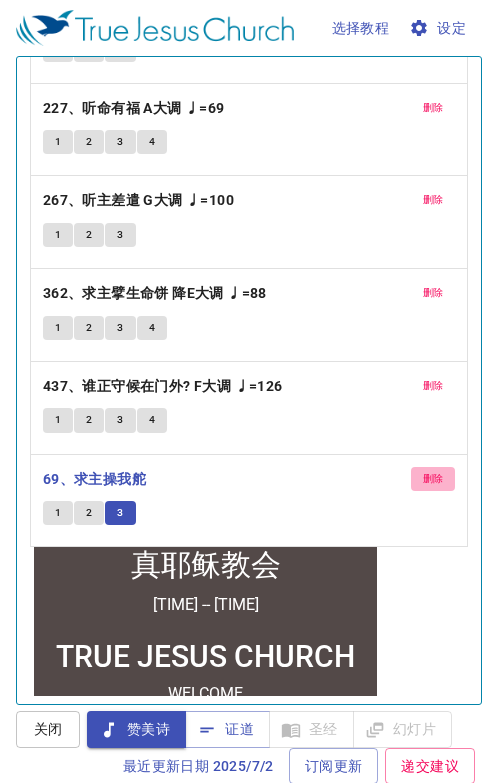 click on "删除" at bounding box center [433, 479] 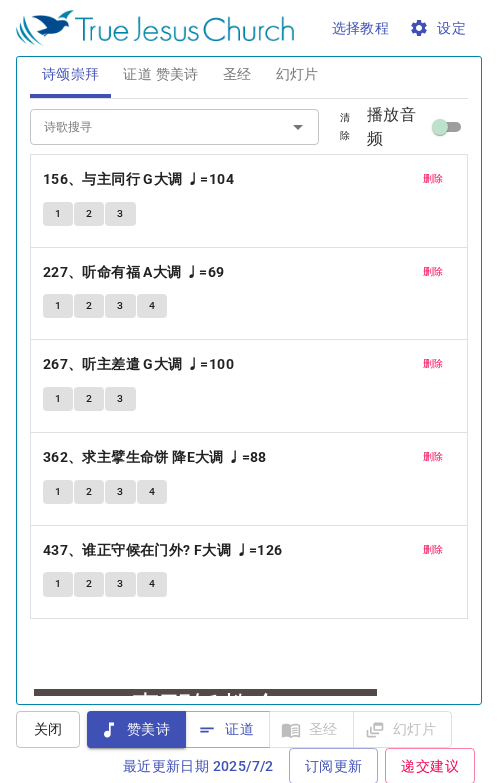 scroll, scrollTop: 0, scrollLeft: 0, axis: both 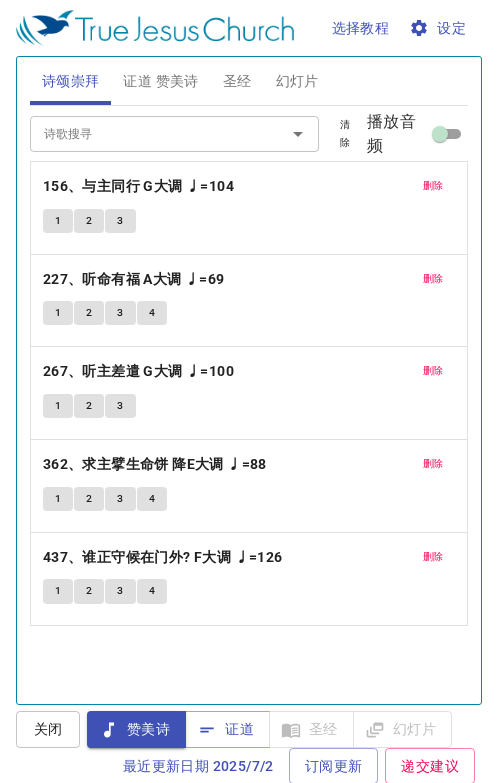 click on "156、与主同行 G大调 ♩=104" at bounding box center [138, 186] 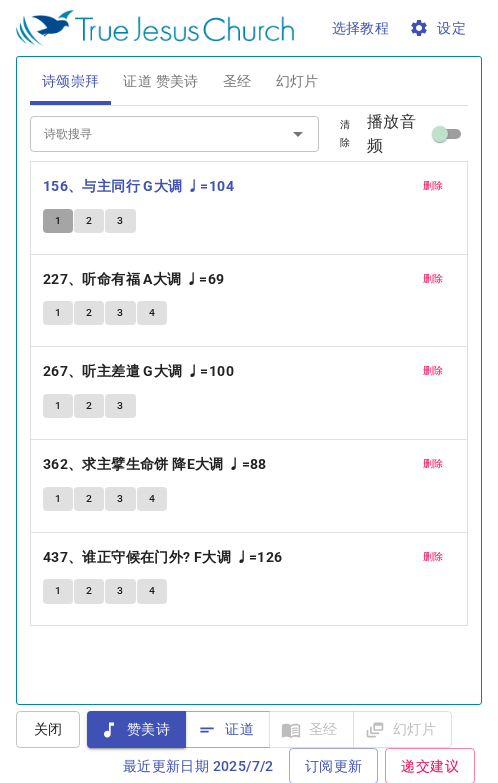 click on "1" at bounding box center (58, 221) 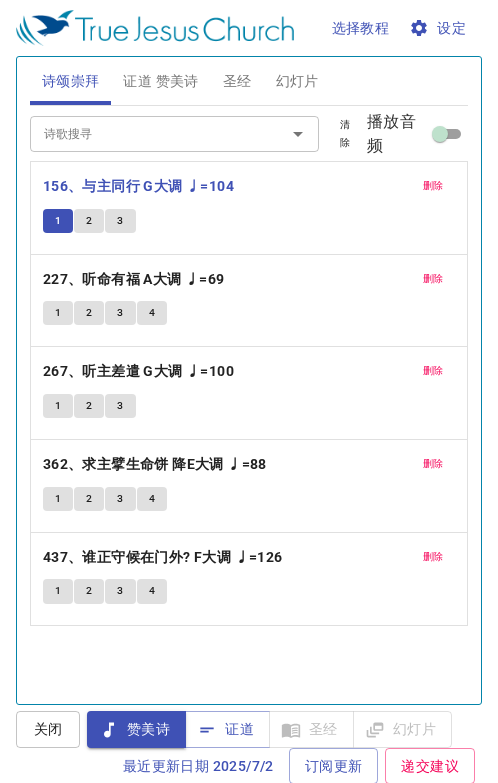 type 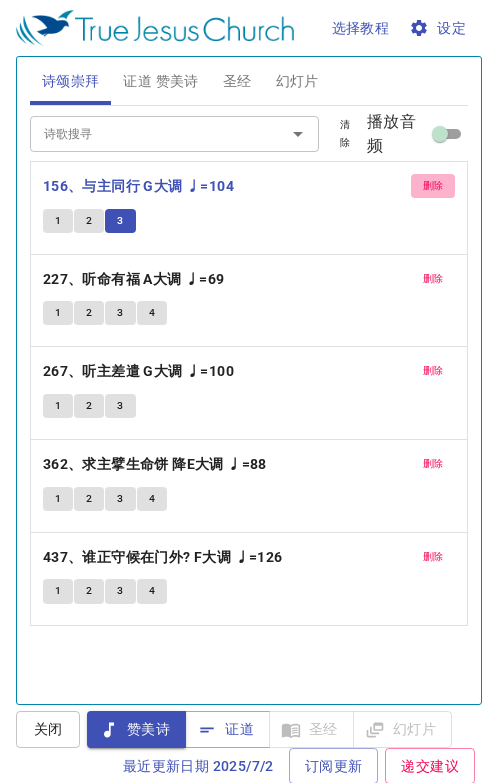 click on "删除" at bounding box center [433, 186] 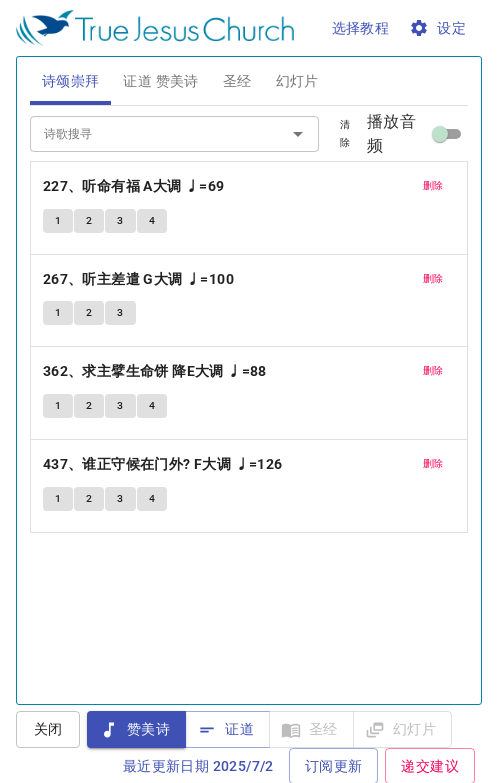click on "227、听命有福 A大调 ♩=69" at bounding box center (134, 186) 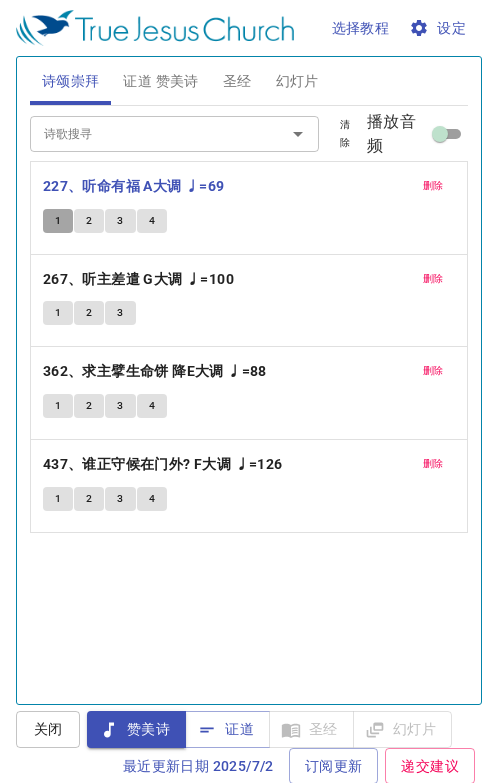 click on "1" at bounding box center [58, 221] 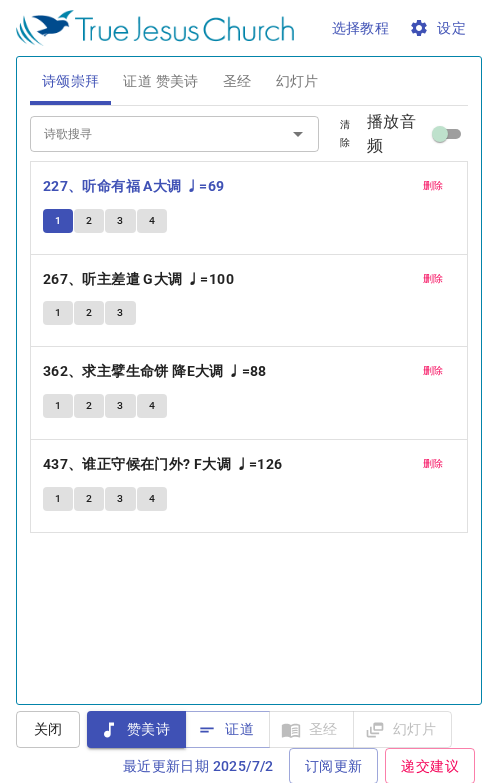 type 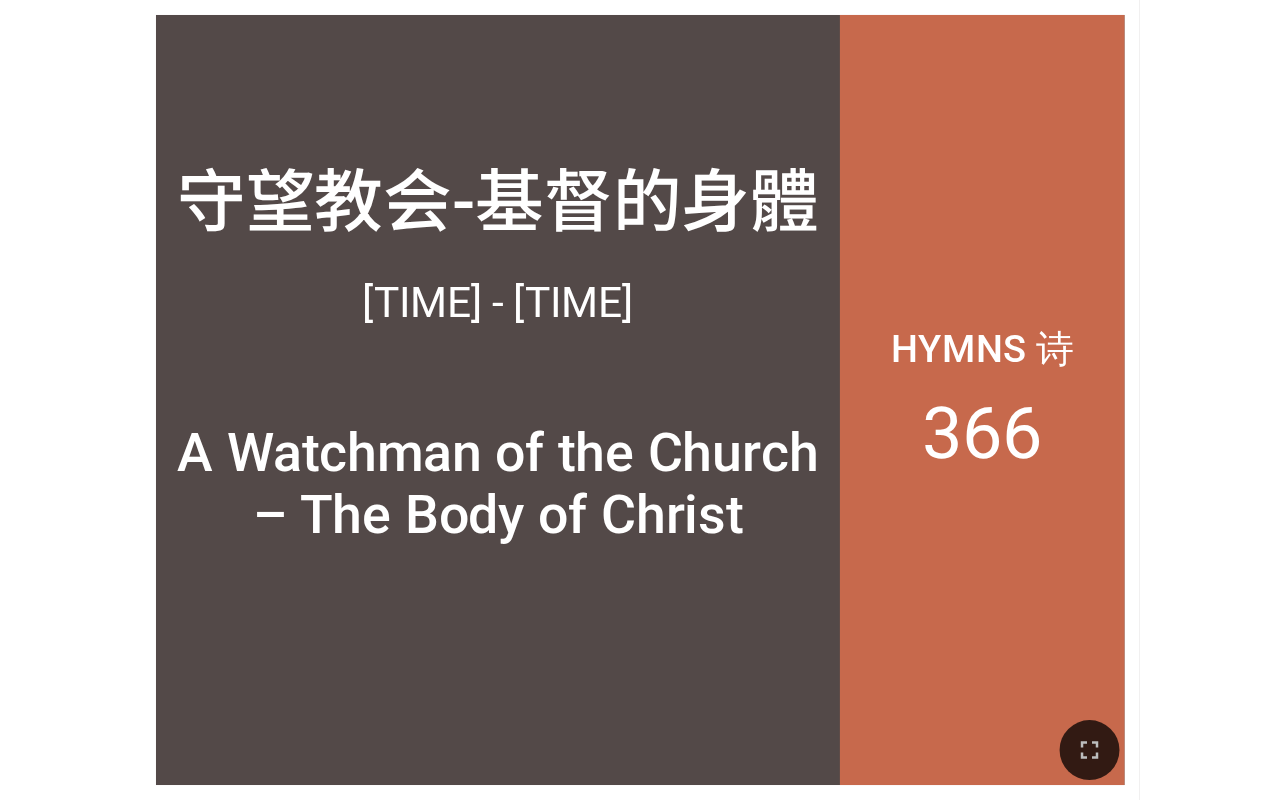 scroll, scrollTop: 0, scrollLeft: 0, axis: both 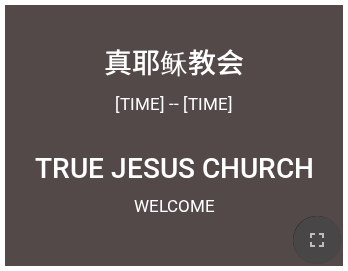 click 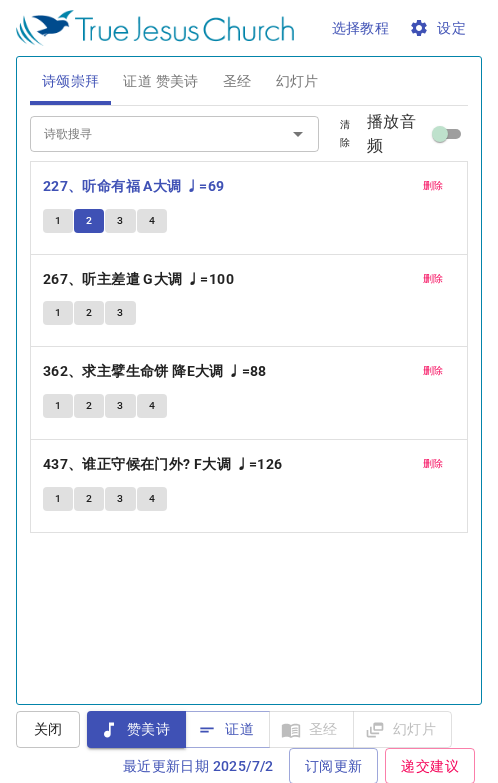 scroll, scrollTop: 0, scrollLeft: 0, axis: both 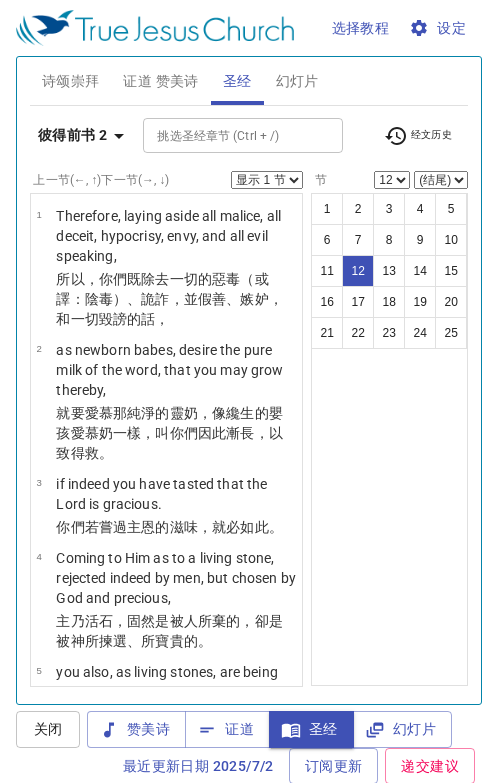 select on "12" 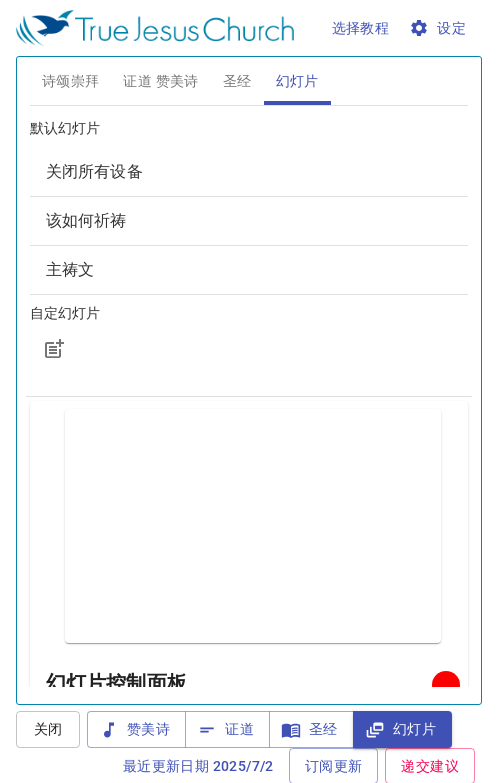 scroll, scrollTop: 0, scrollLeft: 0, axis: both 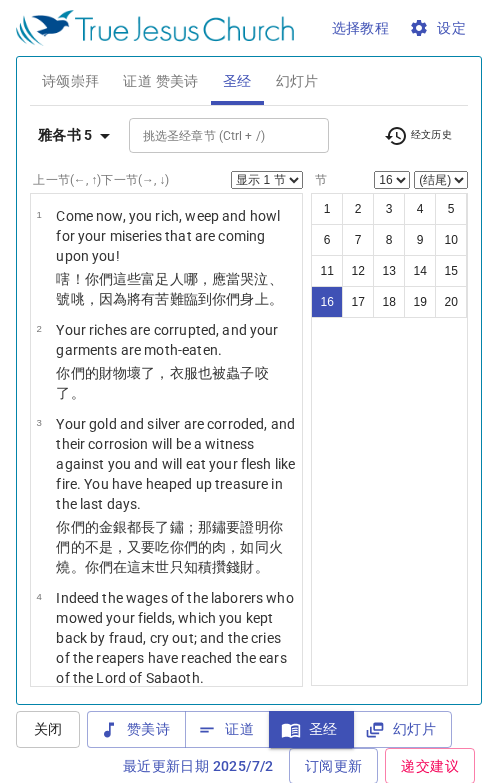 select on "16" 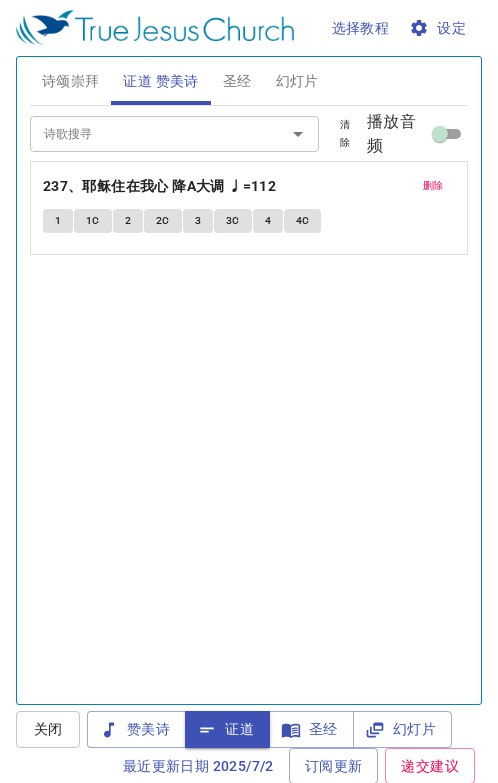 scroll, scrollTop: 0, scrollLeft: 0, axis: both 